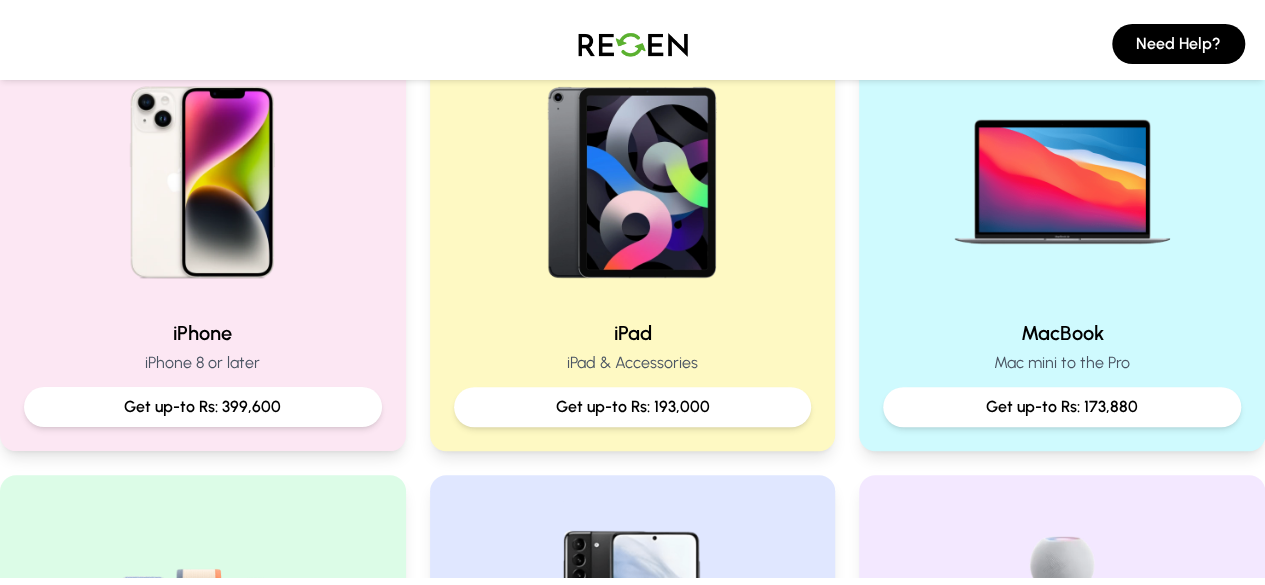 scroll, scrollTop: 479, scrollLeft: 0, axis: vertical 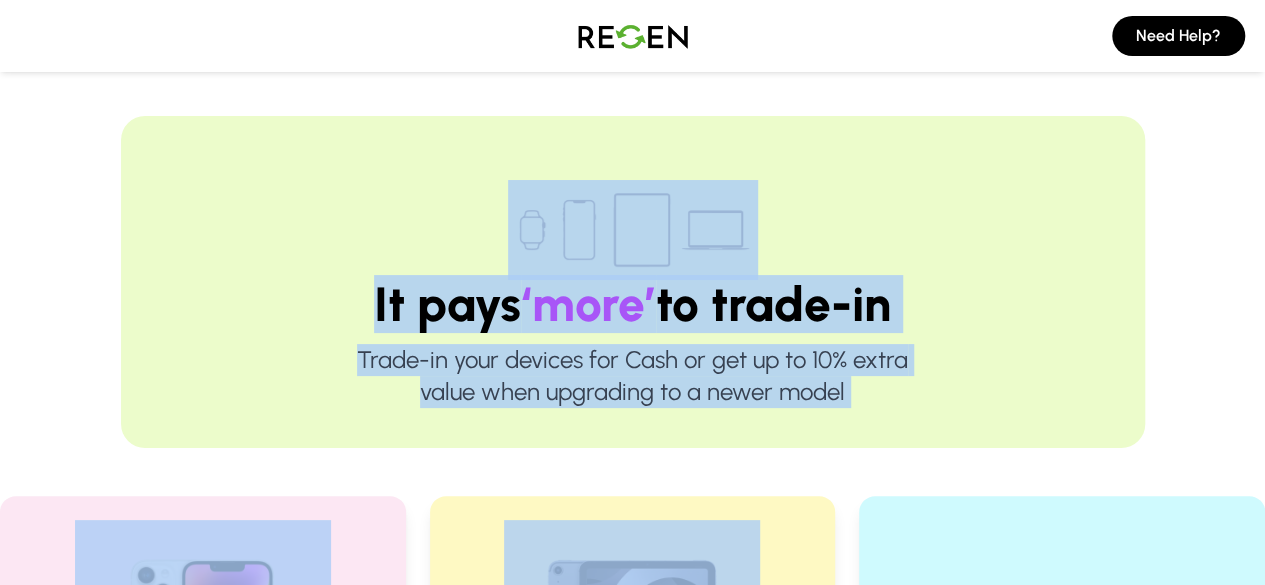 drag, startPoint x: 732, startPoint y: 405, endPoint x: 1039, endPoint y: -77, distance: 571.46564 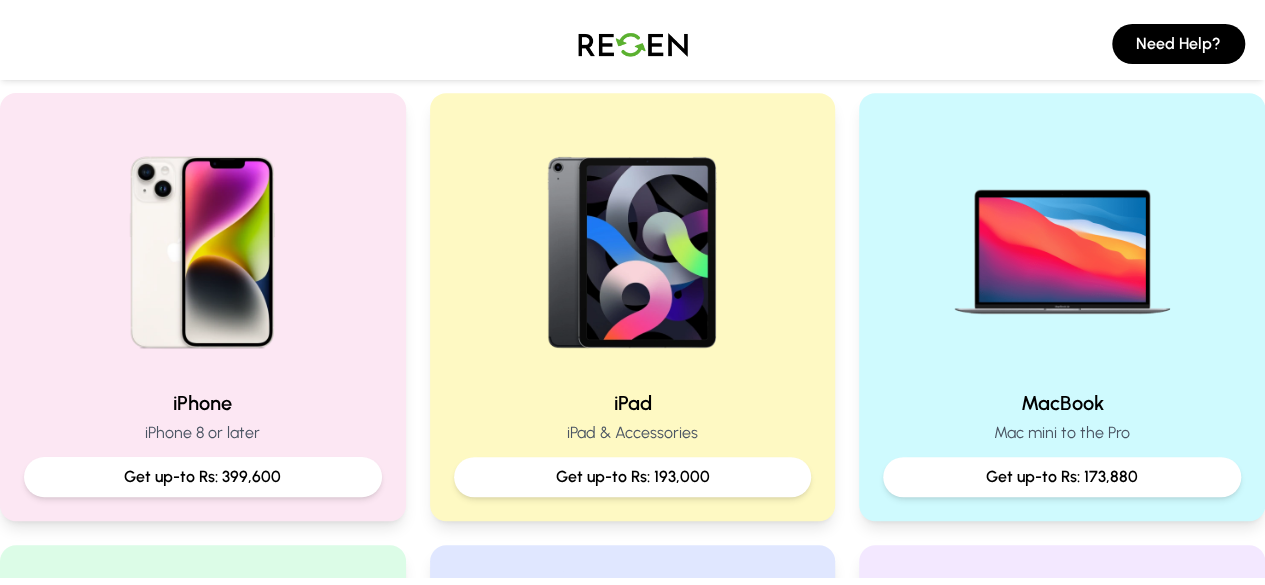 scroll, scrollTop: 402, scrollLeft: 0, axis: vertical 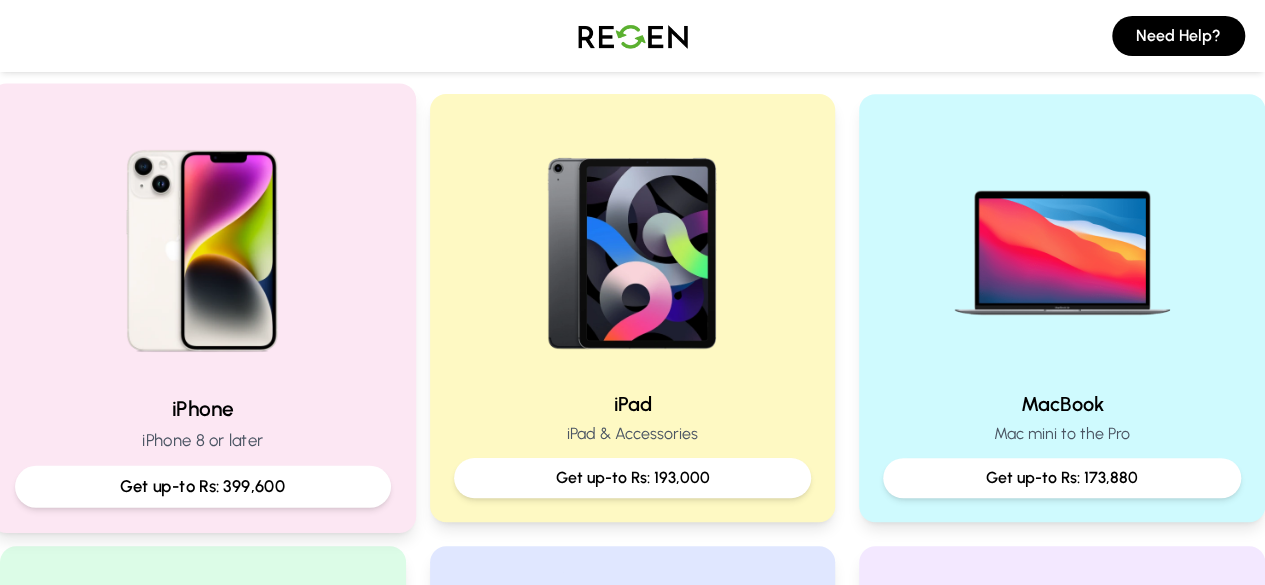 click at bounding box center [203, 243] 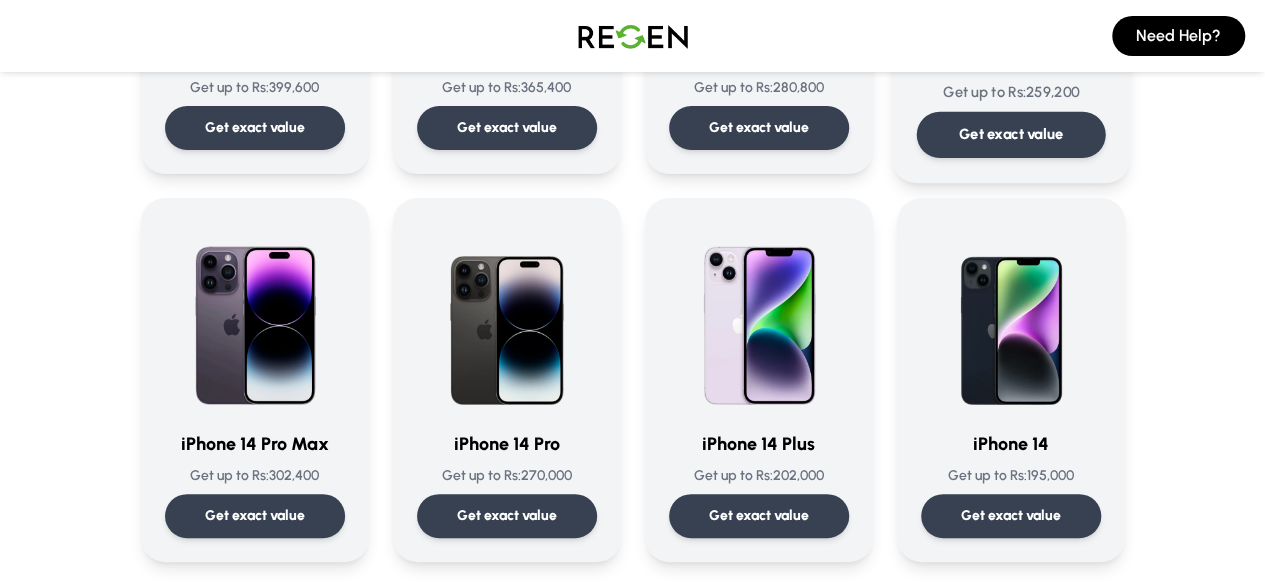 scroll, scrollTop: 474, scrollLeft: 0, axis: vertical 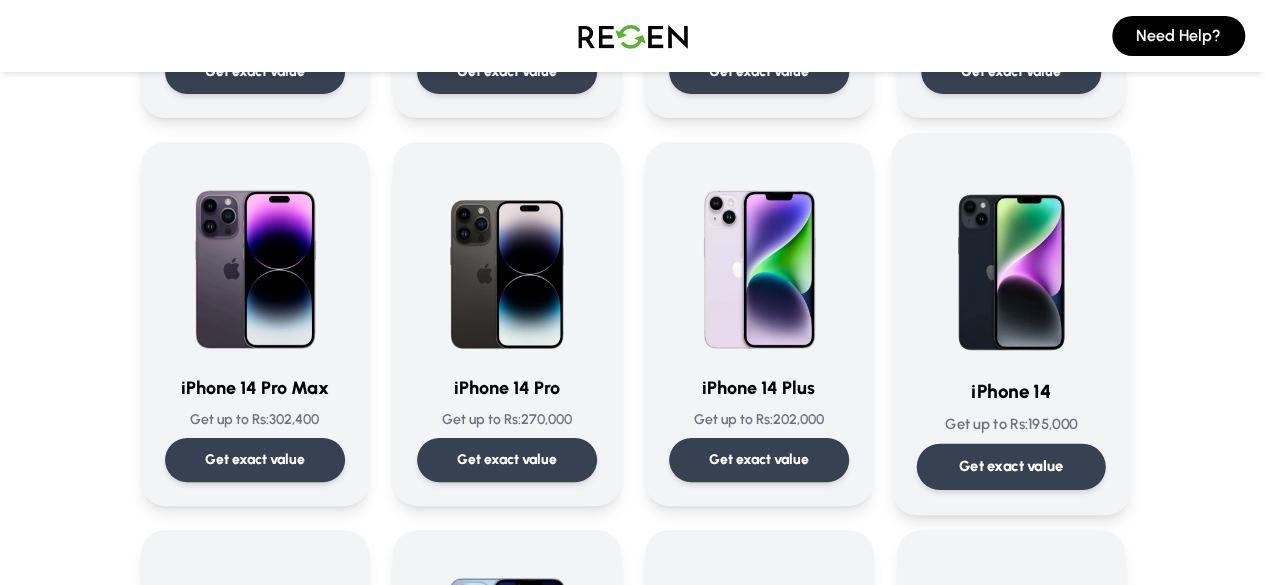 click at bounding box center (1010, 259) 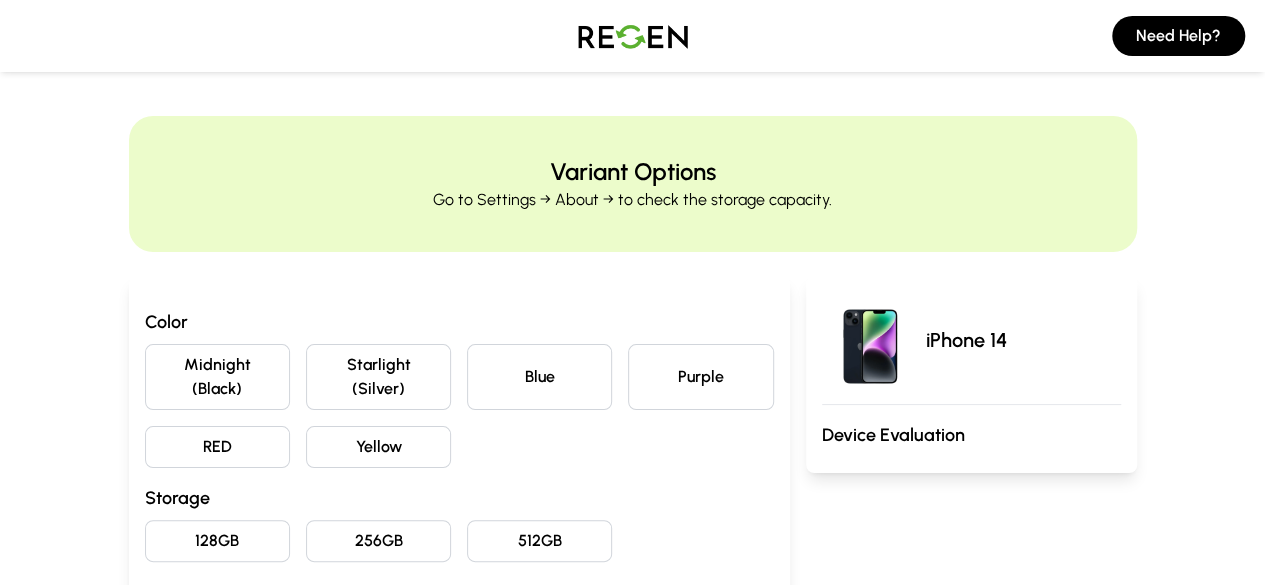click on "Midnight (Black)" at bounding box center (217, 377) 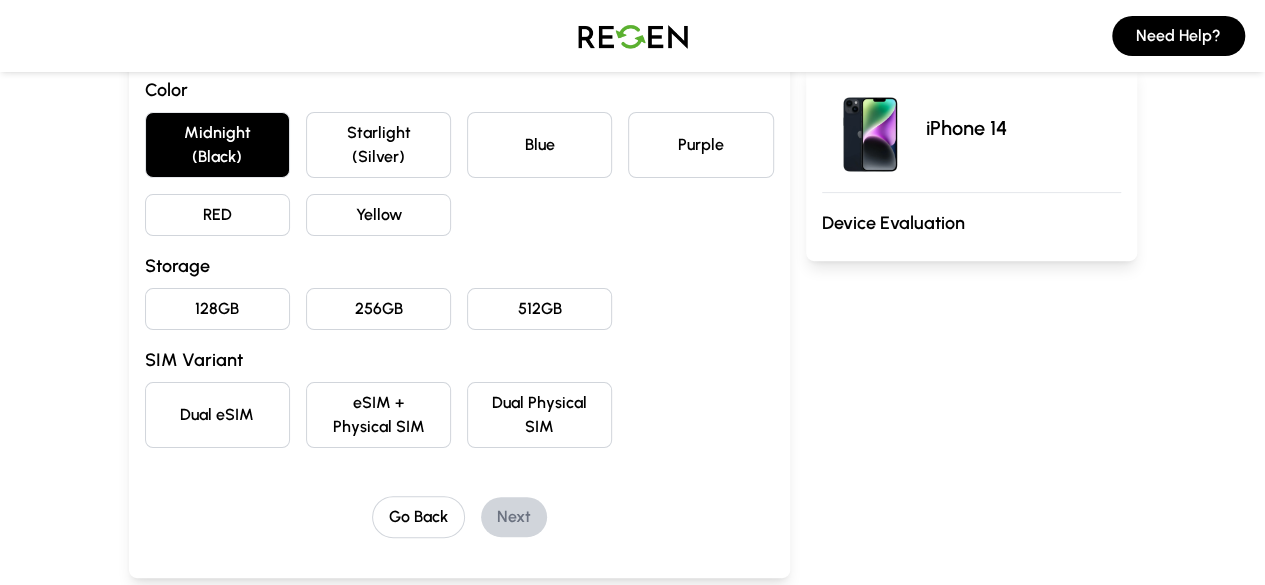 scroll, scrollTop: 238, scrollLeft: 0, axis: vertical 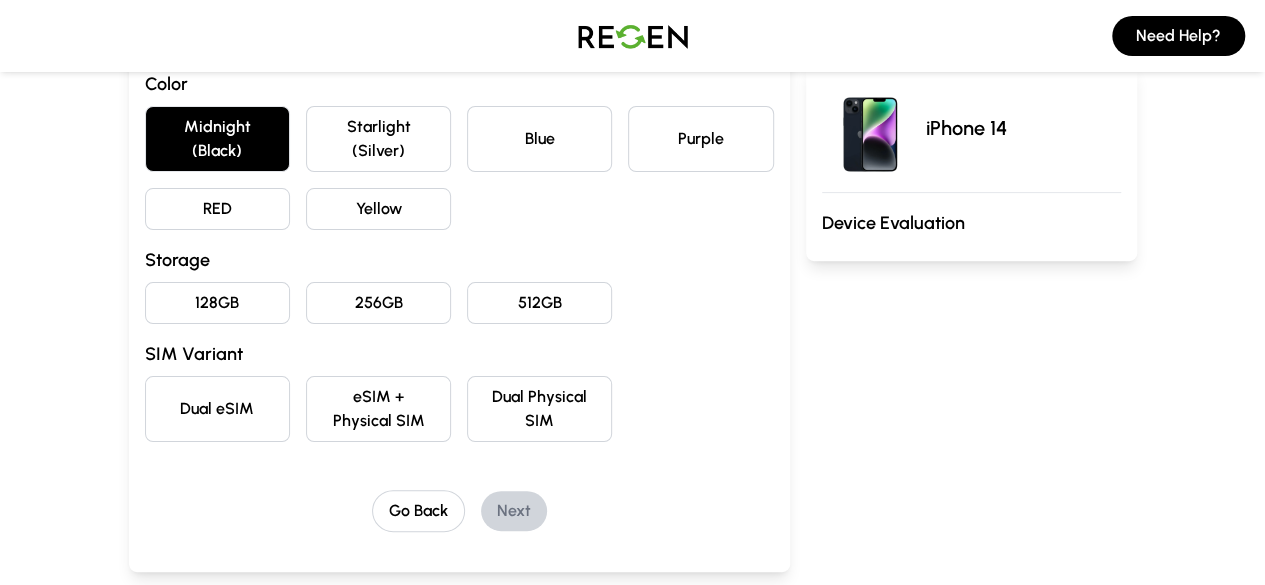 click on "128GB" at bounding box center [217, 303] 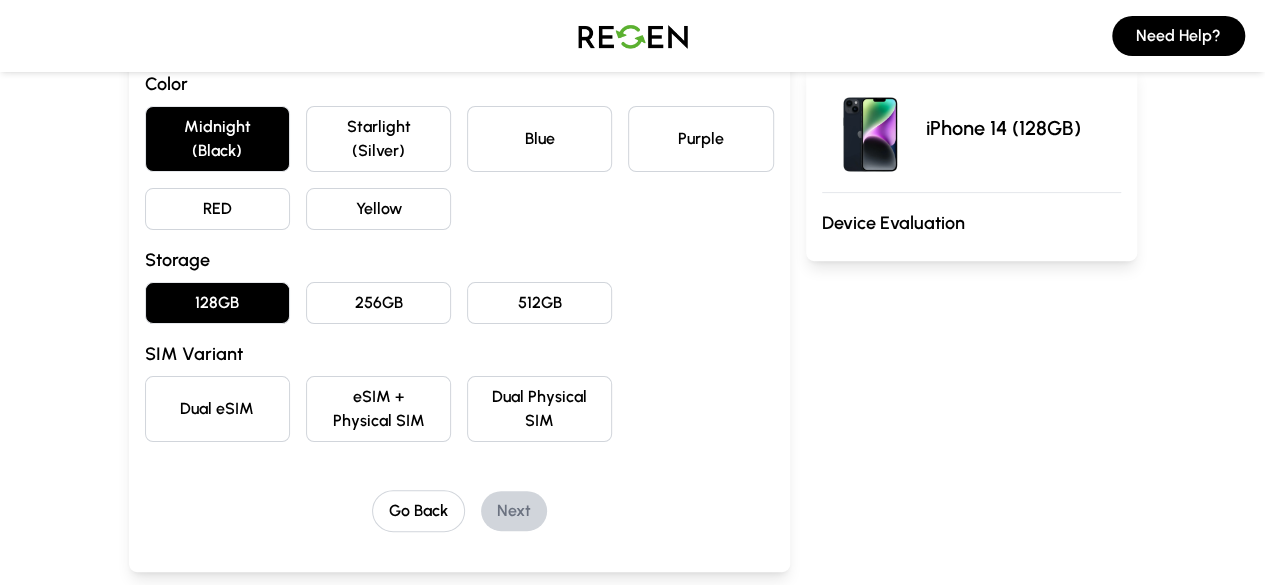 click on "Dual eSIM" at bounding box center (217, 409) 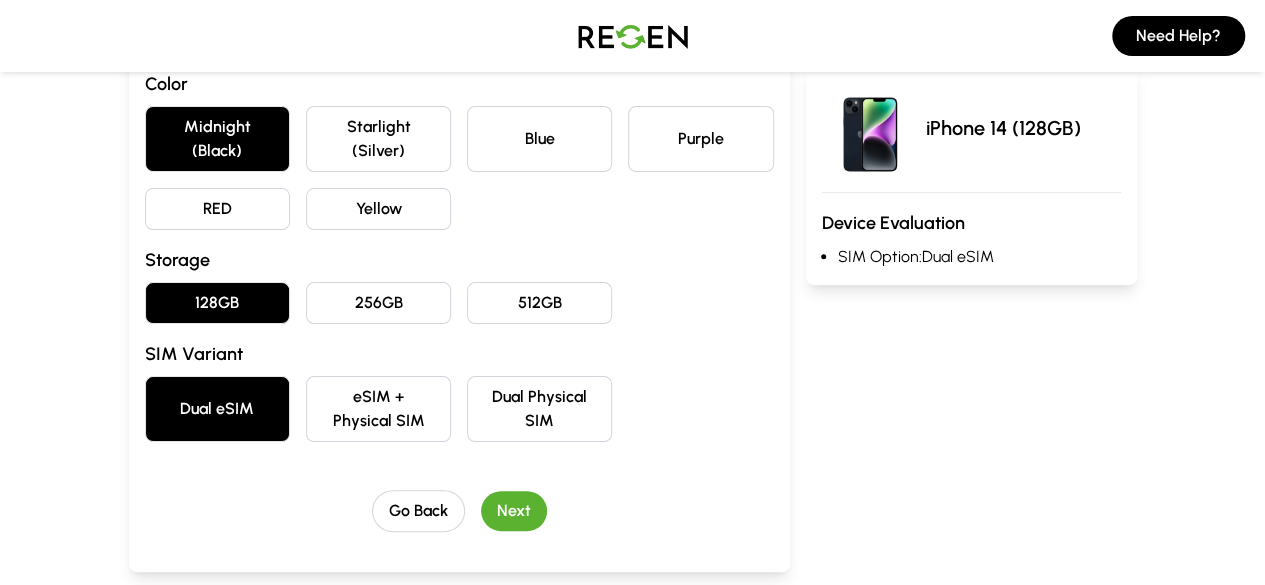 click on "Next" at bounding box center (514, 511) 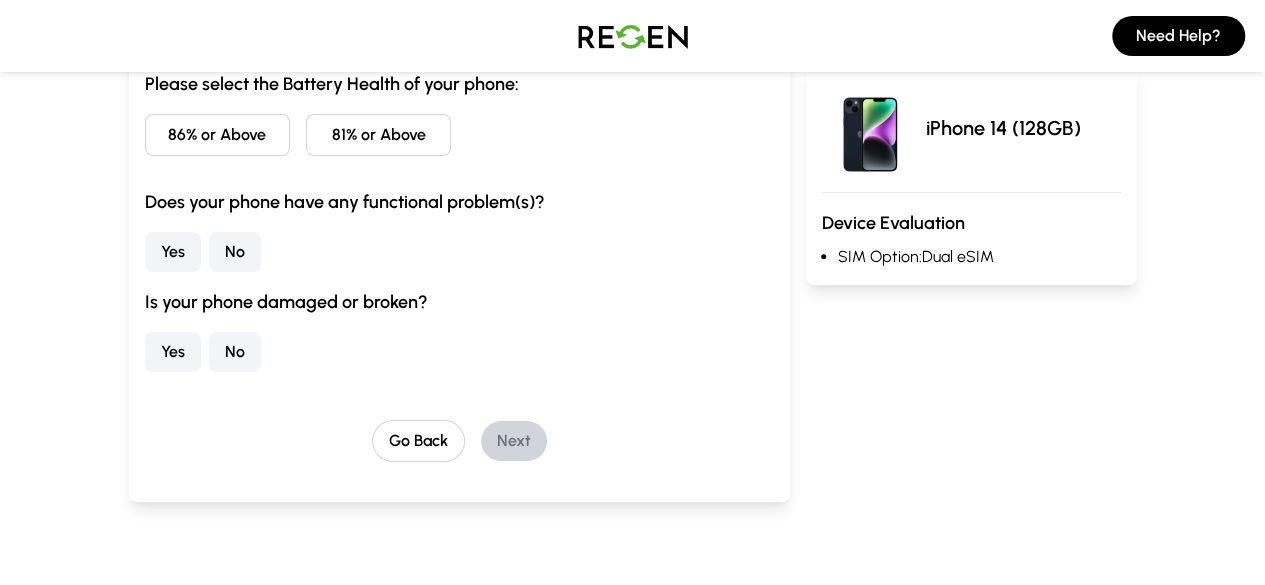 scroll, scrollTop: 209, scrollLeft: 0, axis: vertical 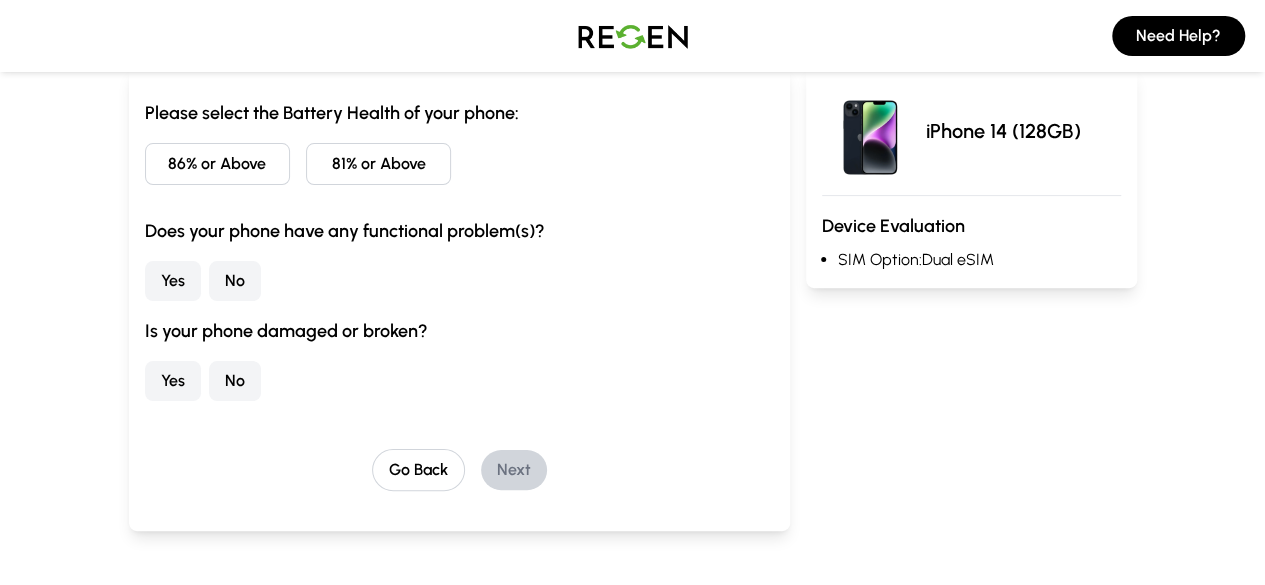 click on "No" at bounding box center (235, 281) 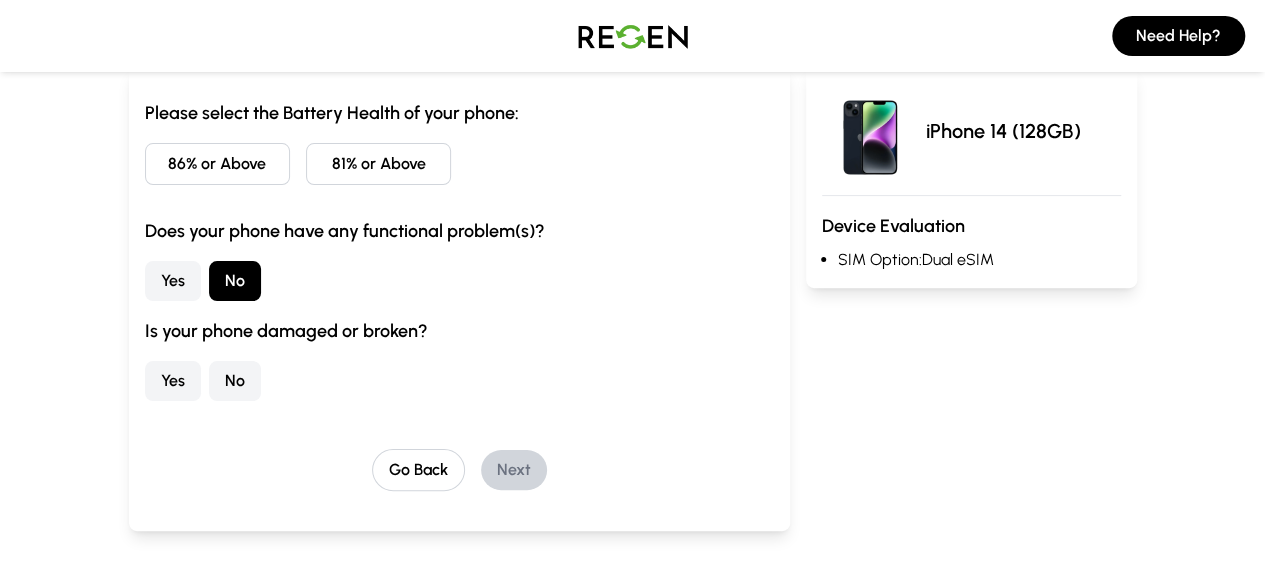 click on "86% or Above" at bounding box center [217, 164] 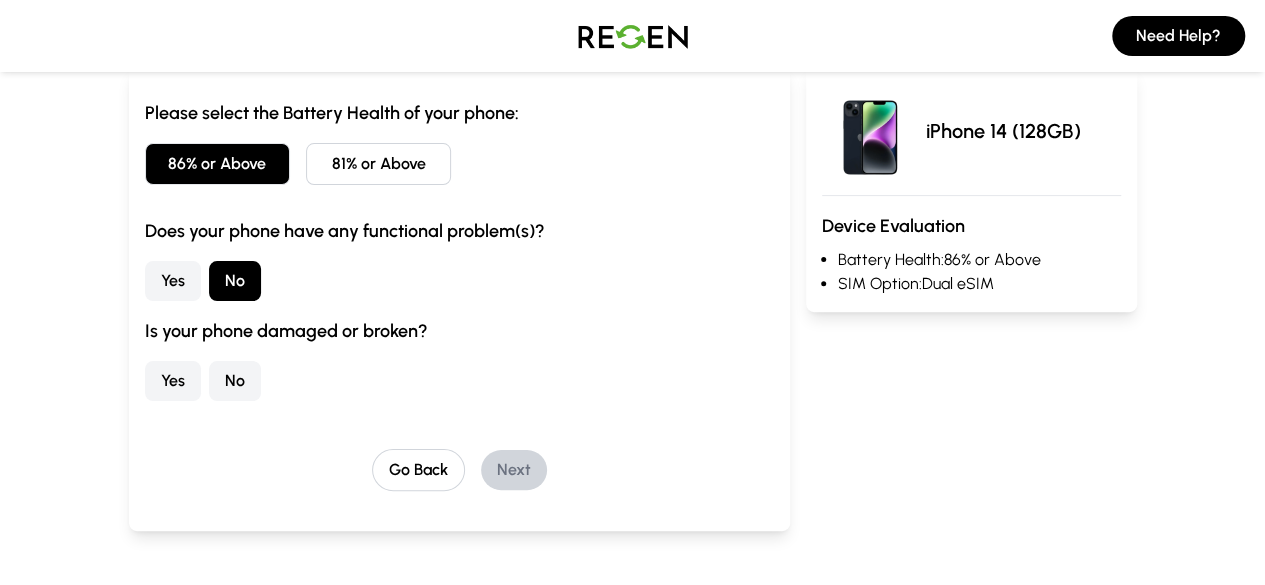 click on "No" at bounding box center (235, 381) 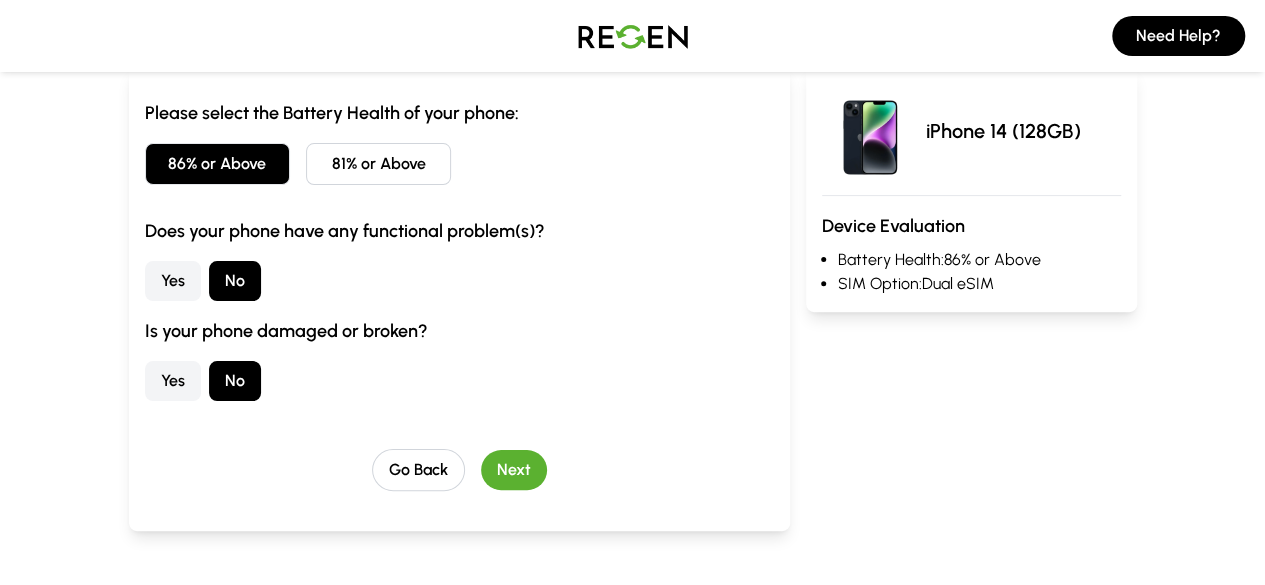 click on "Next" at bounding box center [514, 470] 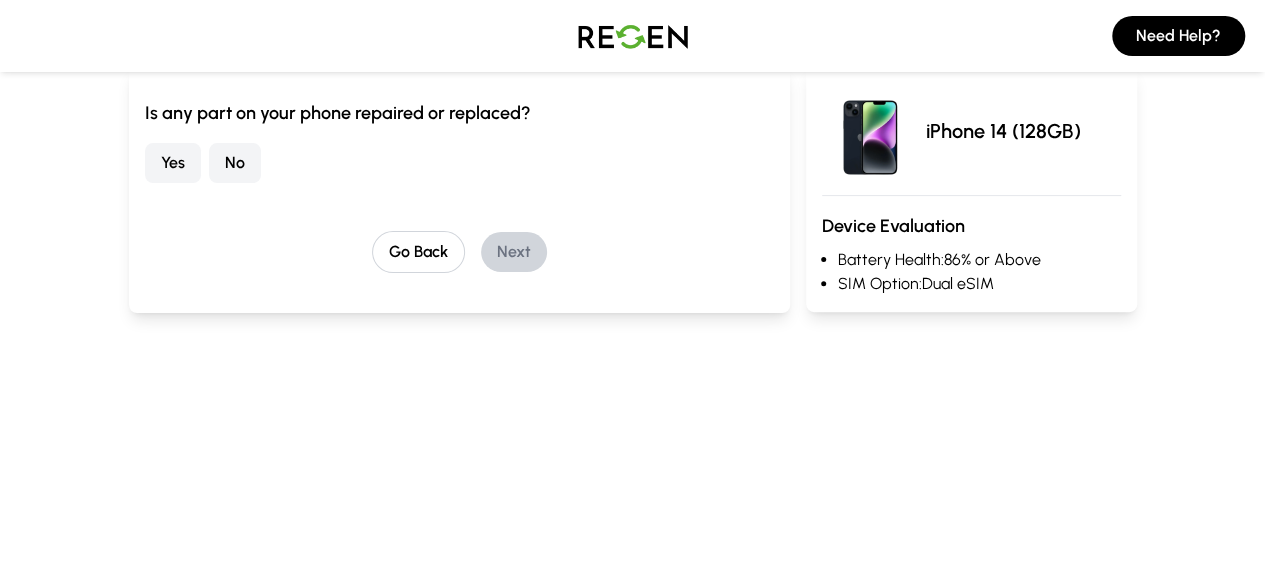click on "No" at bounding box center (235, 163) 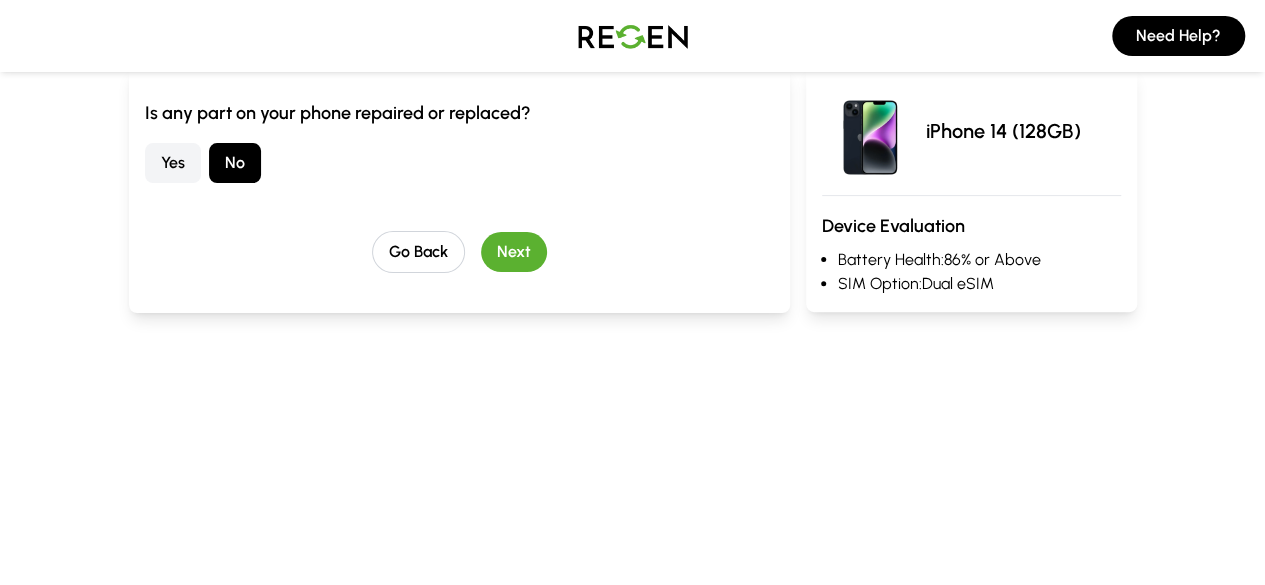 click on "Next" at bounding box center [514, 252] 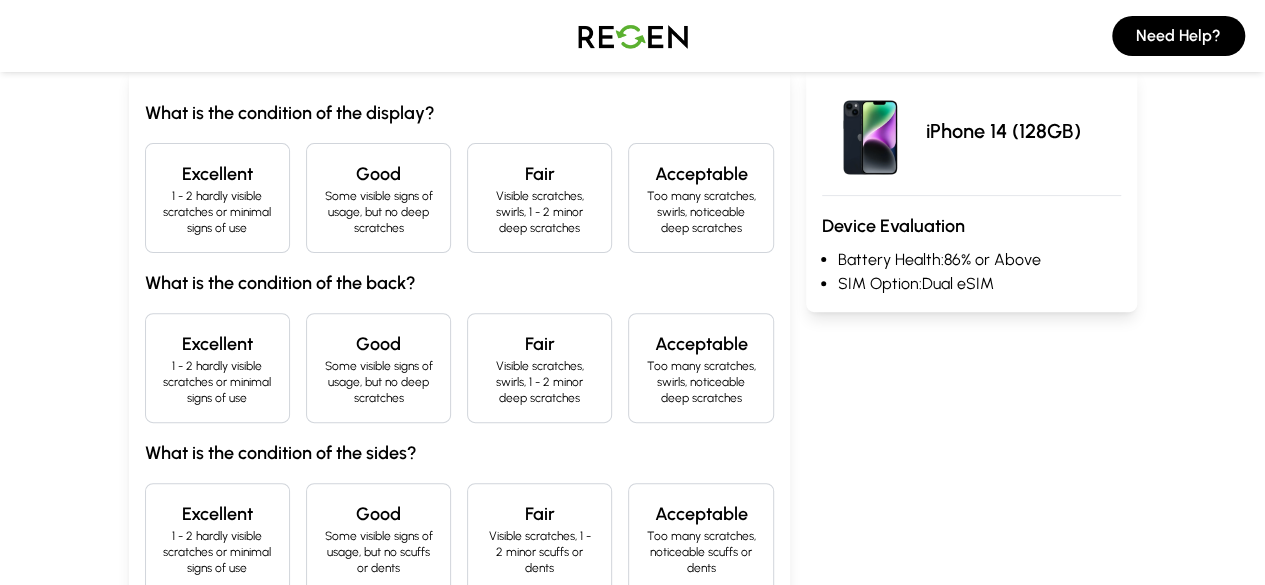 click on "1 - 2 hardly visible scratches or minimal signs of use" at bounding box center (217, 212) 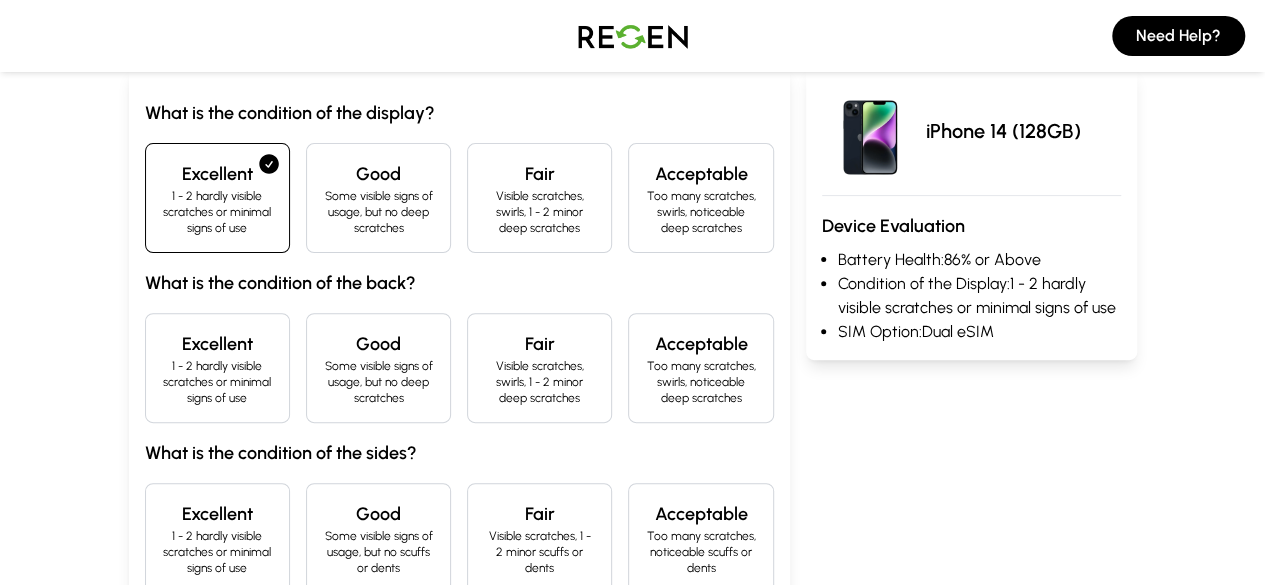 click on "Excellent 1 - 2 hardly visible scratches or minimal signs of use" at bounding box center (217, 368) 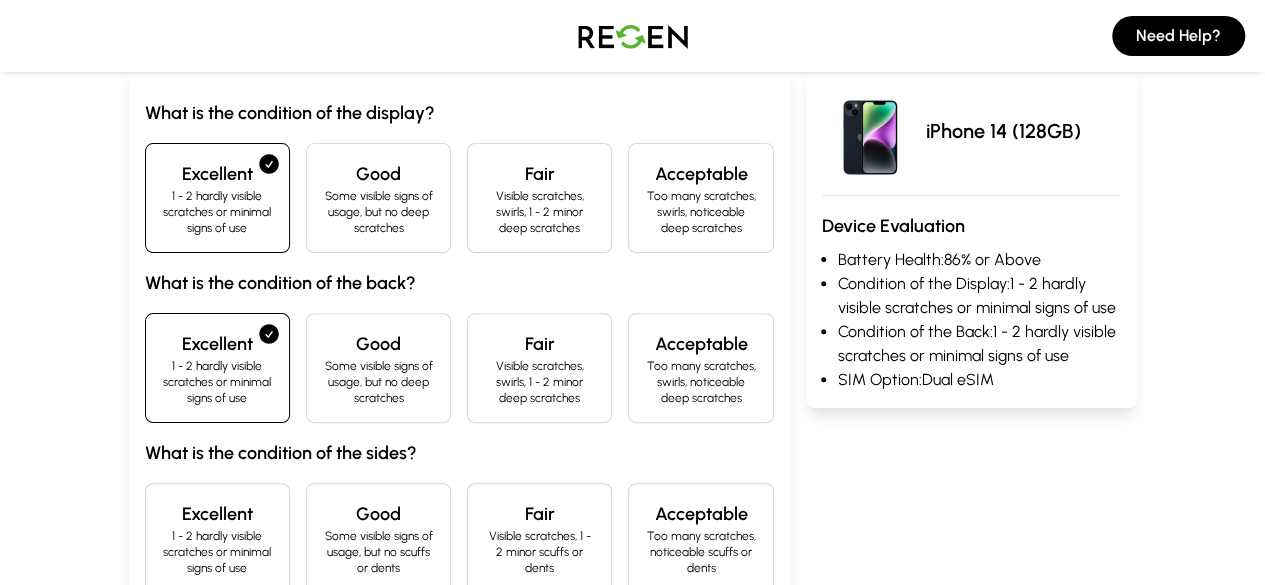 click on "1 - 2 hardly visible scratches or minimal signs of use" at bounding box center [217, 552] 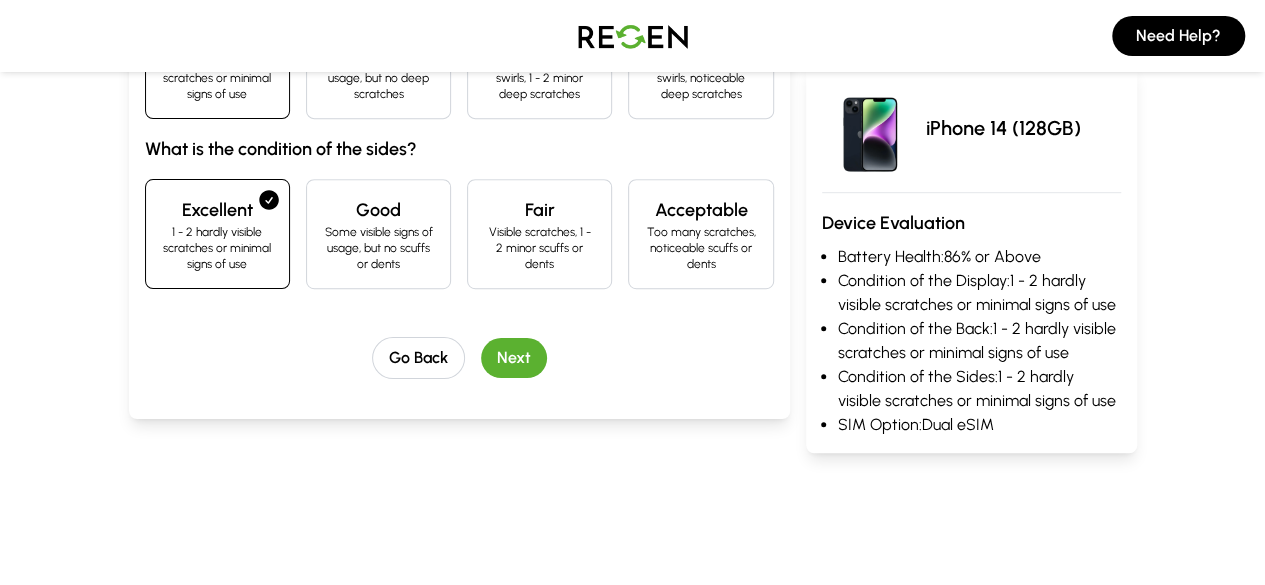 scroll, scrollTop: 514, scrollLeft: 0, axis: vertical 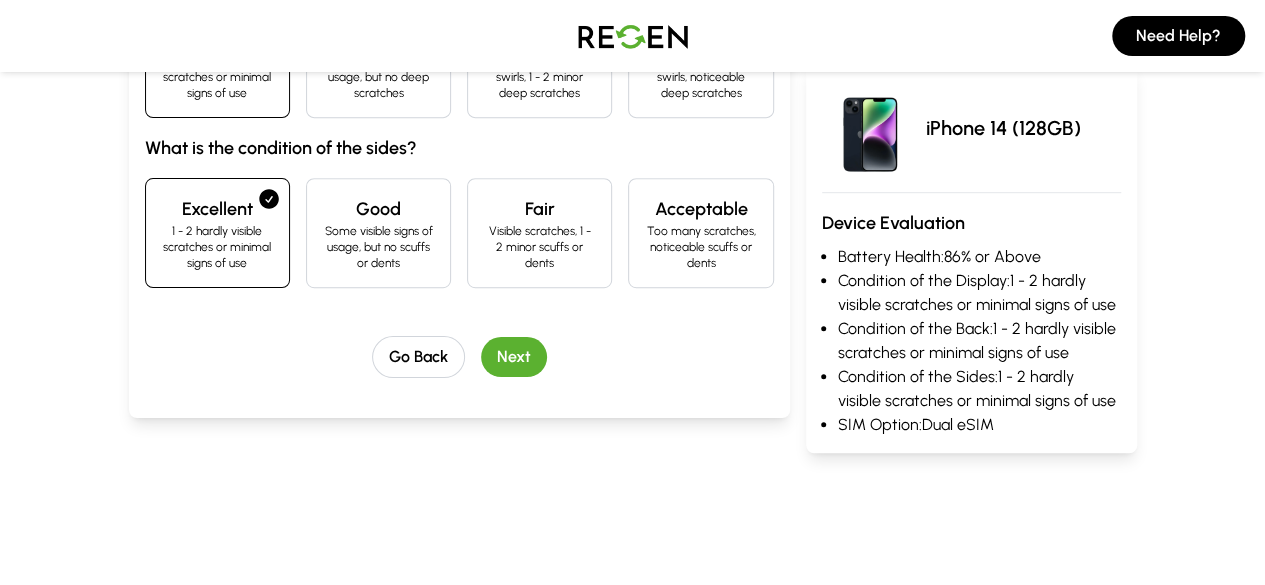 click on "Next" at bounding box center [514, 357] 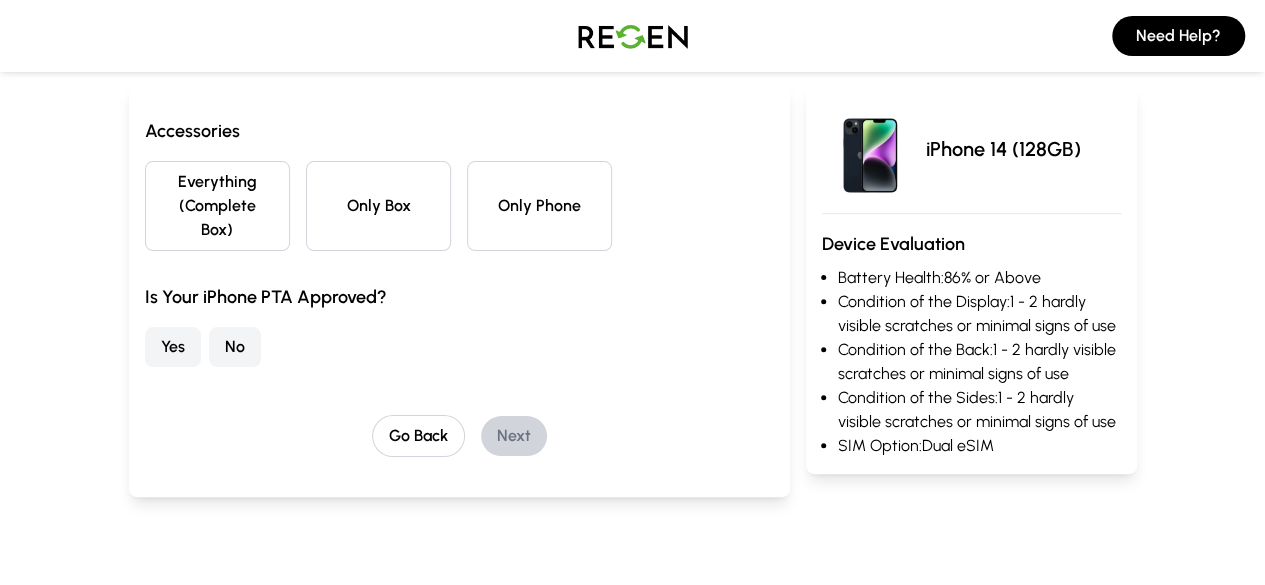 scroll, scrollTop: 188, scrollLeft: 0, axis: vertical 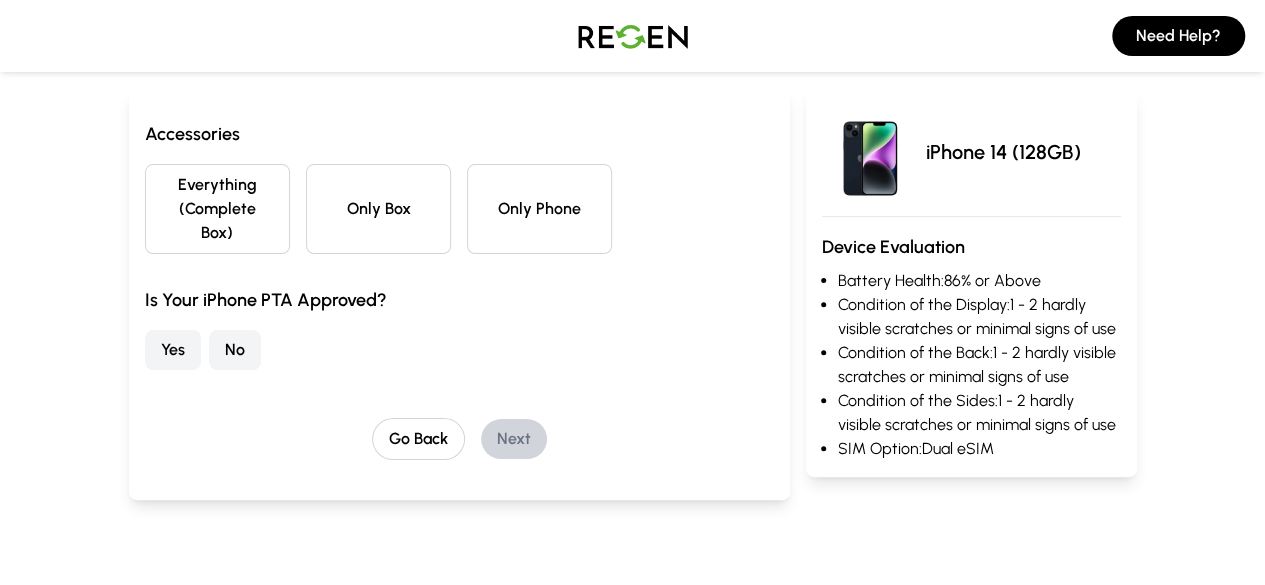 click on "No" at bounding box center [235, 350] 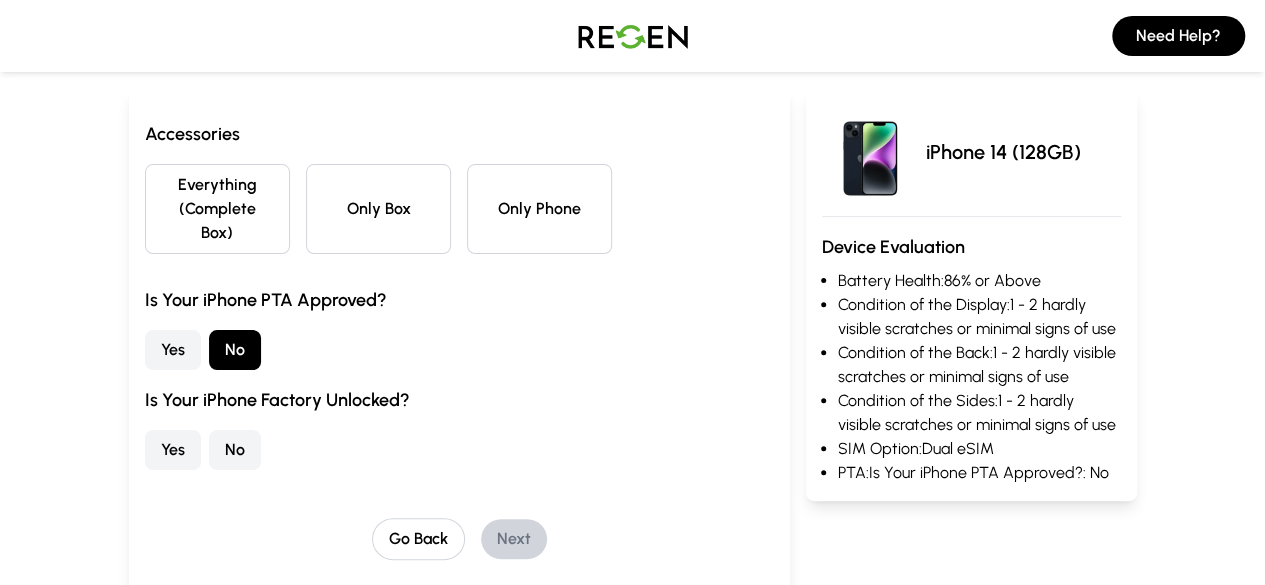 click on "No" at bounding box center (235, 450) 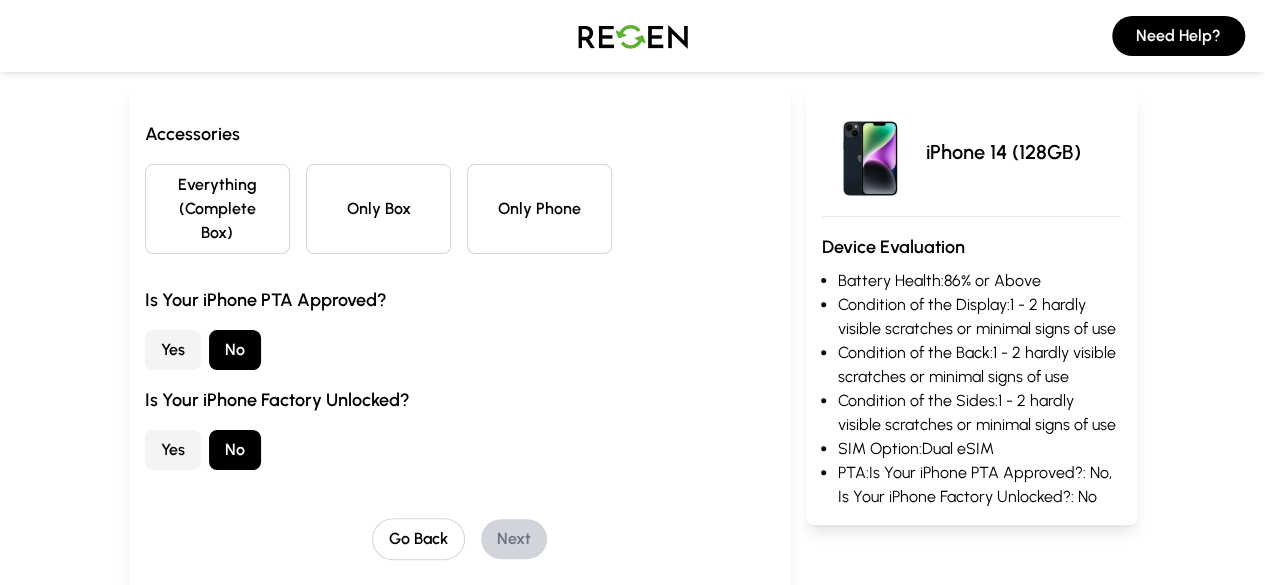 click on "Only Box" at bounding box center [378, 209] 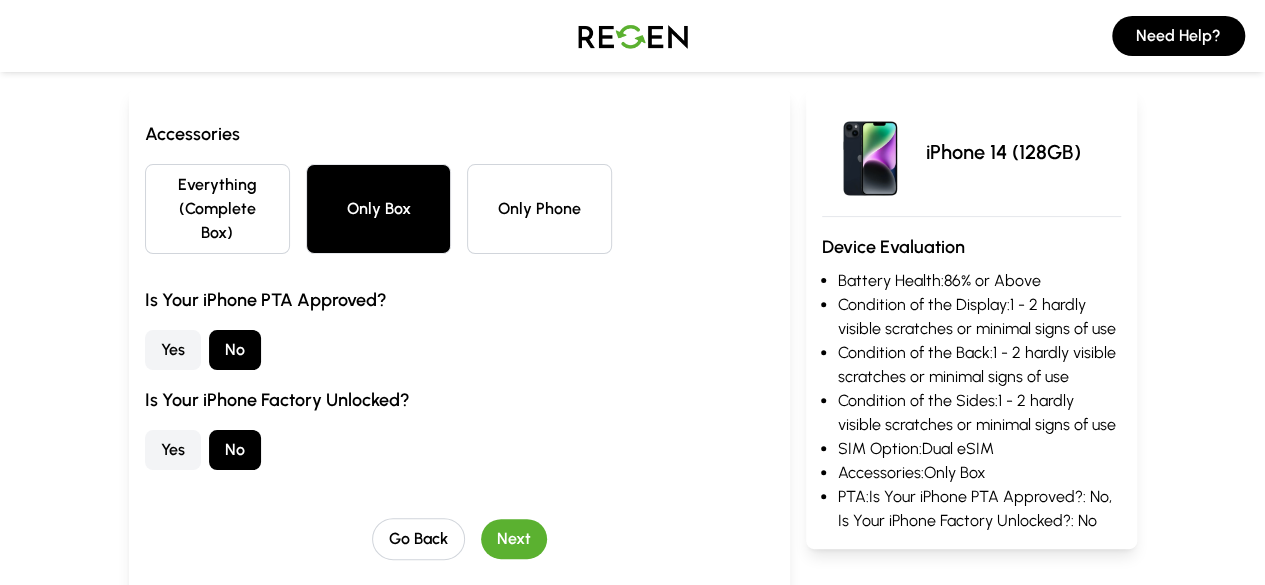 click on "Everything (Complete Box)" at bounding box center (217, 209) 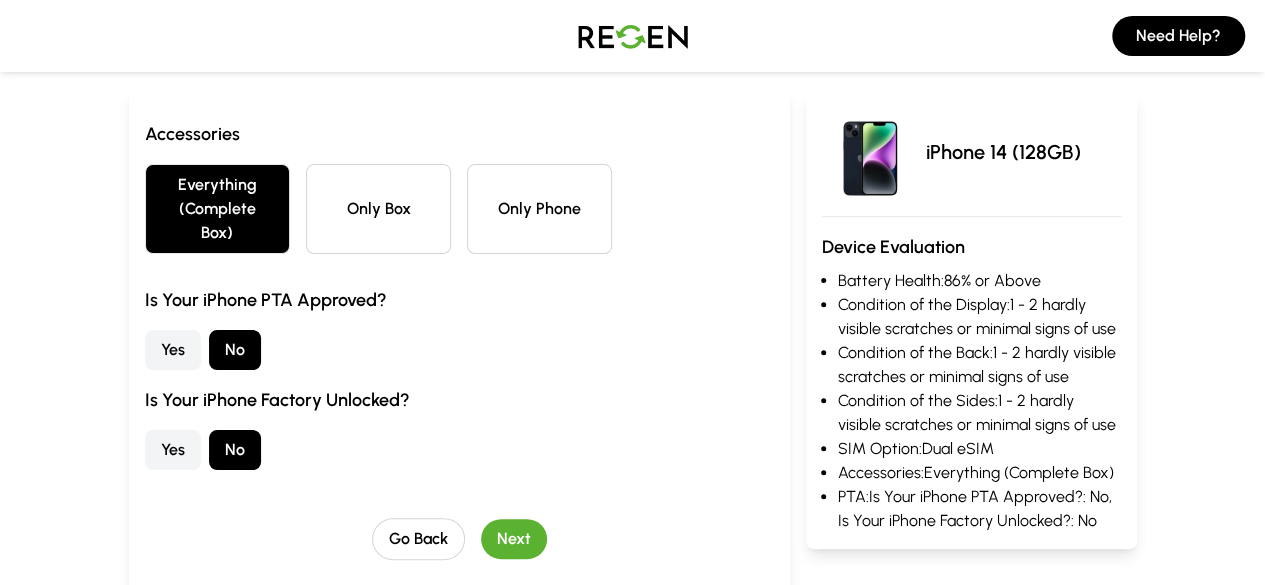 click on "Next" at bounding box center (514, 539) 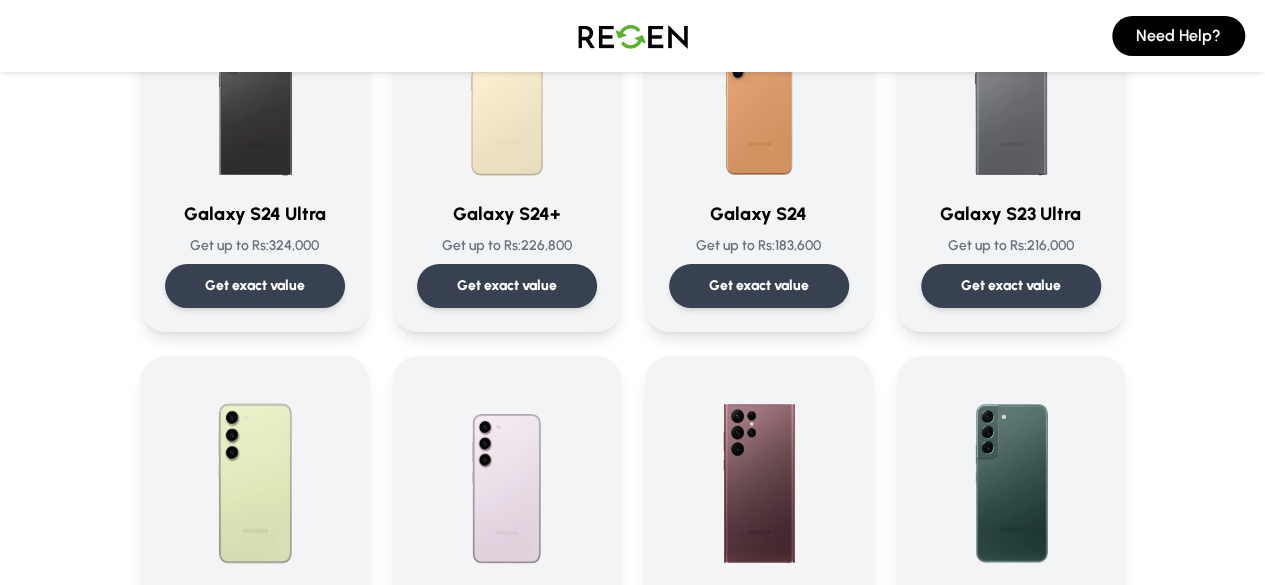 scroll, scrollTop: 0, scrollLeft: 0, axis: both 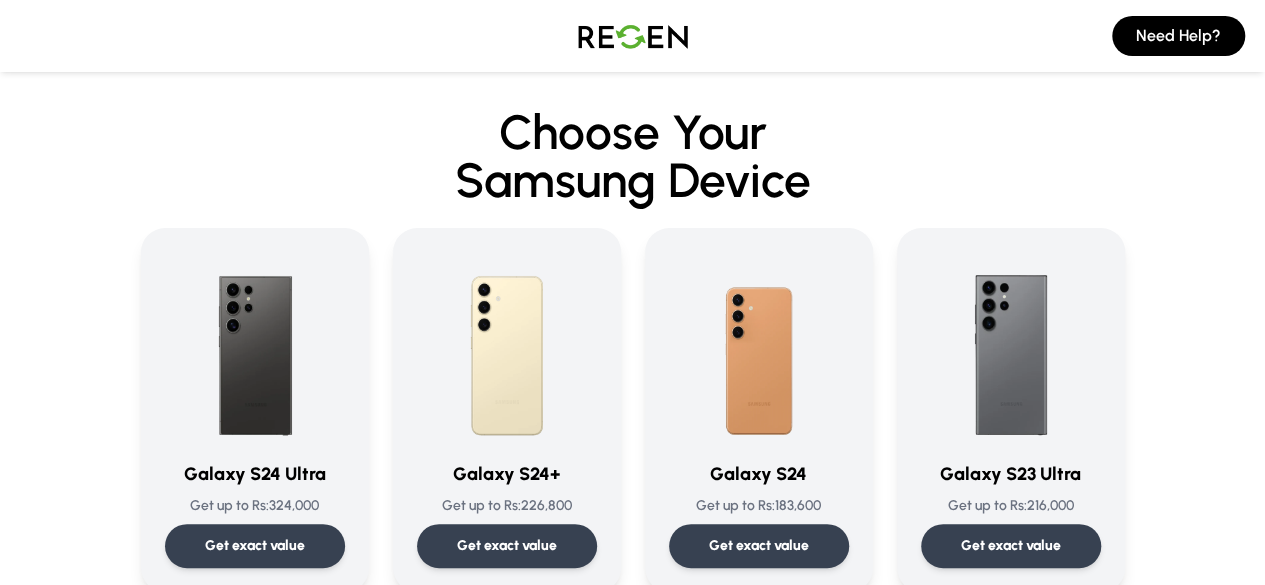 click at bounding box center [633, 36] 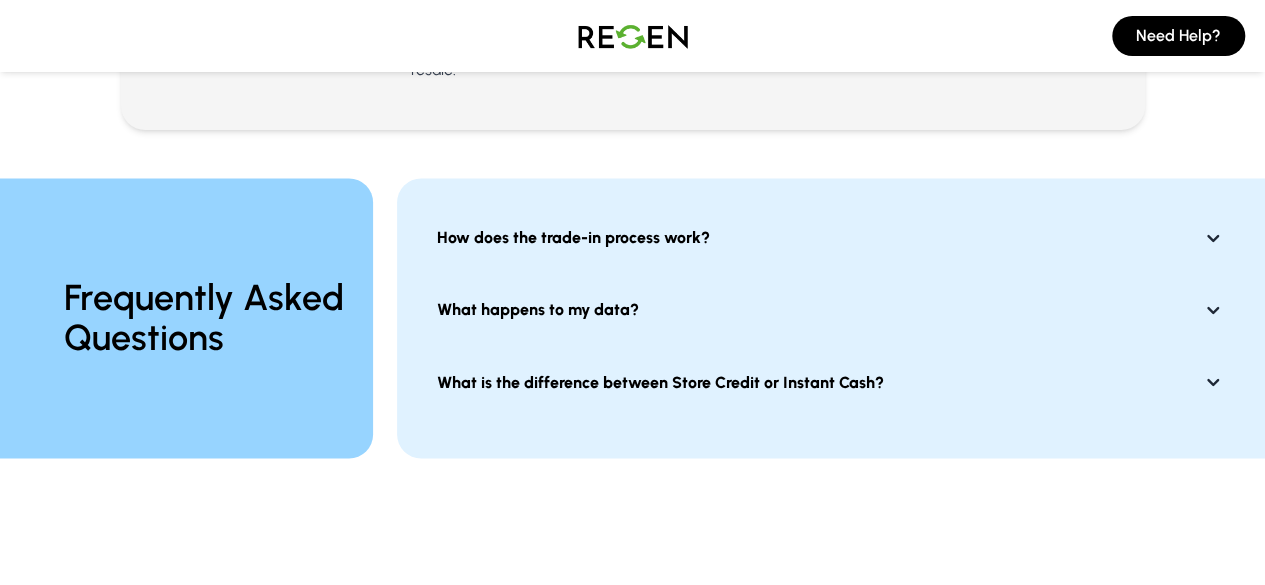 scroll, scrollTop: 1548, scrollLeft: 0, axis: vertical 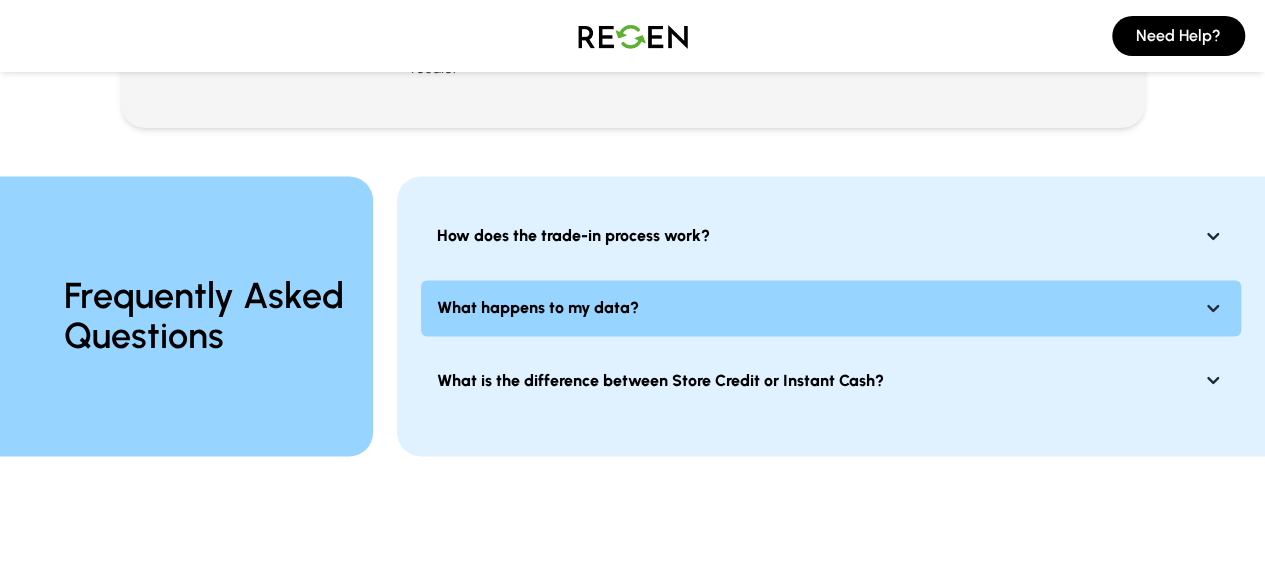 click on "What happens to my data?" at bounding box center (538, 308) 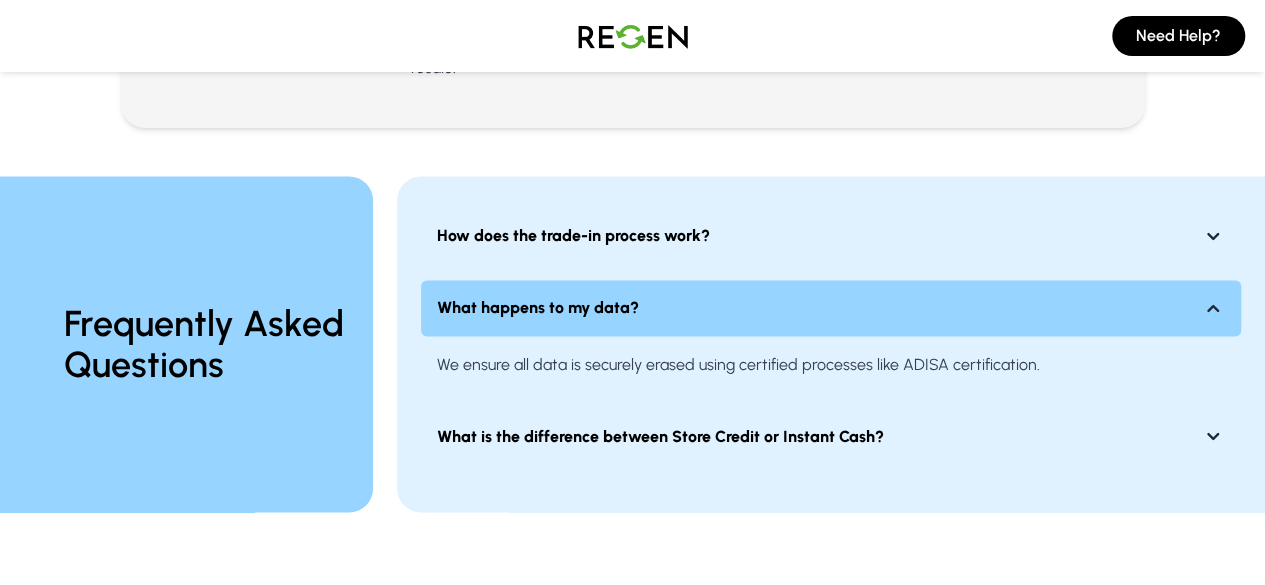 click on "What happens to my data?" at bounding box center (538, 308) 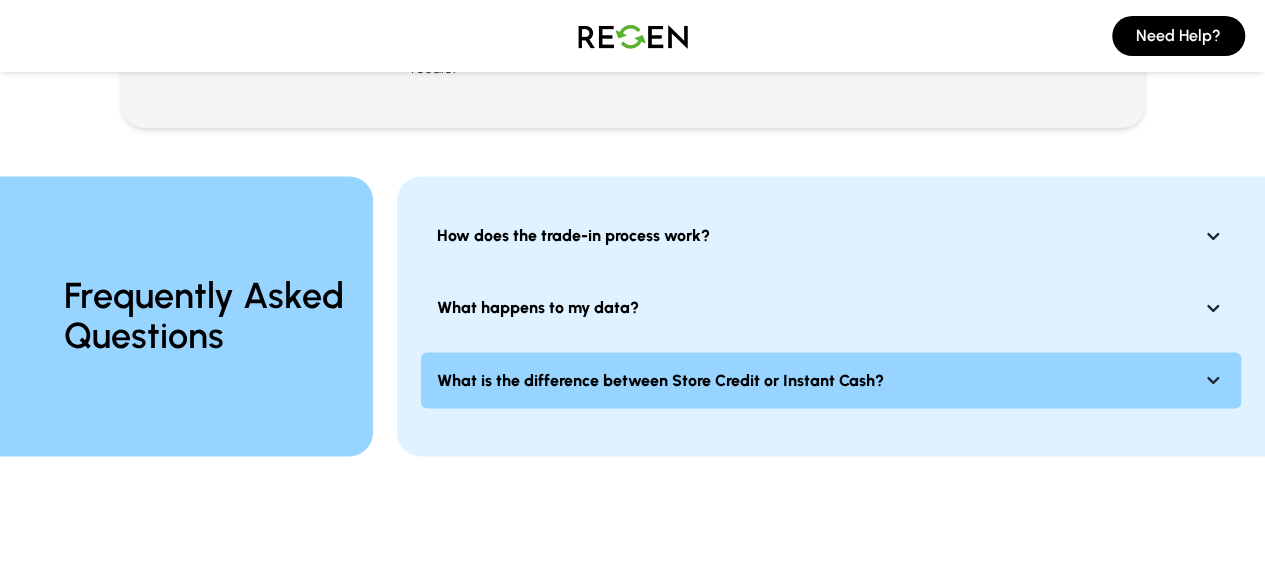click on "What is the difference between Store Credit or Instant Cash?" at bounding box center [831, 380] 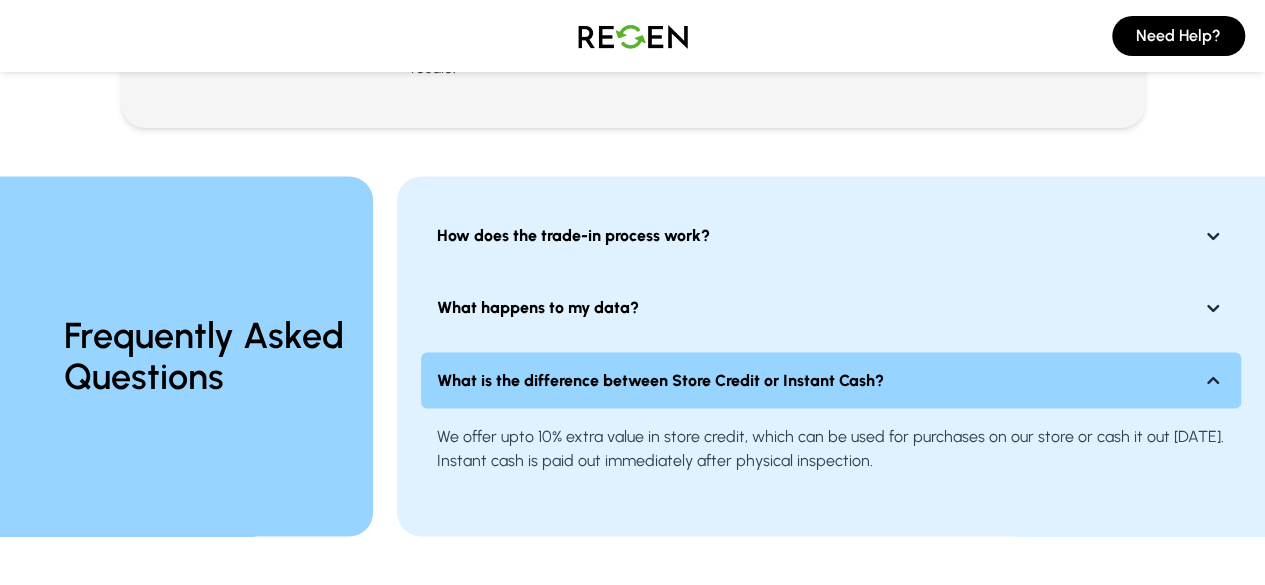 click on "What is the difference between Store Credit or Instant Cash?" at bounding box center (831, 380) 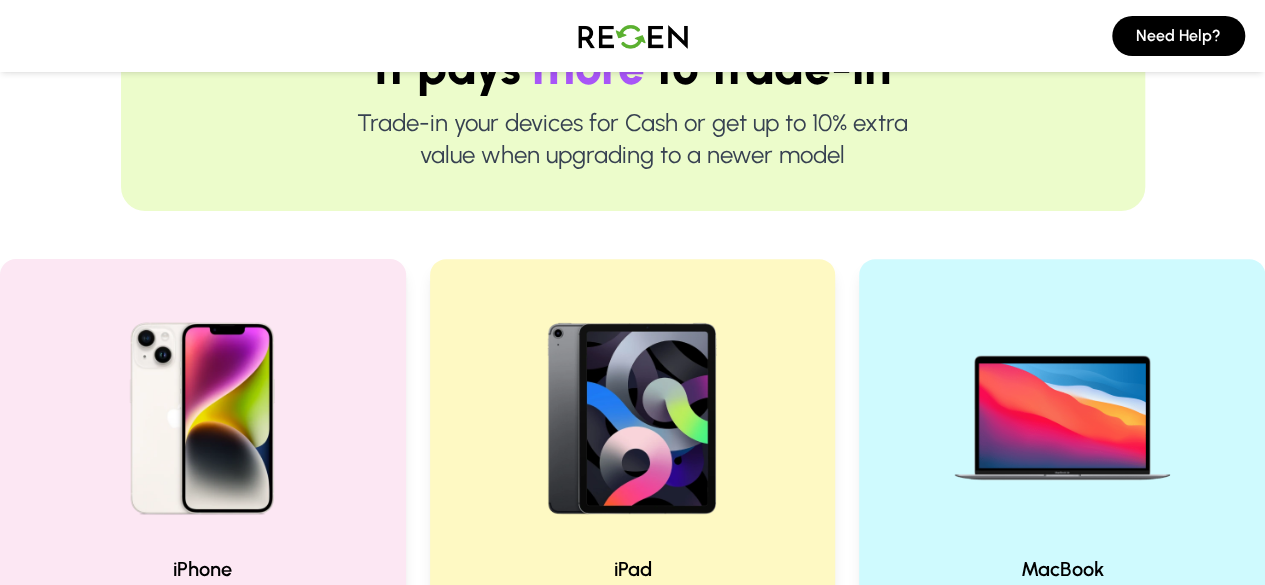 scroll, scrollTop: 0, scrollLeft: 0, axis: both 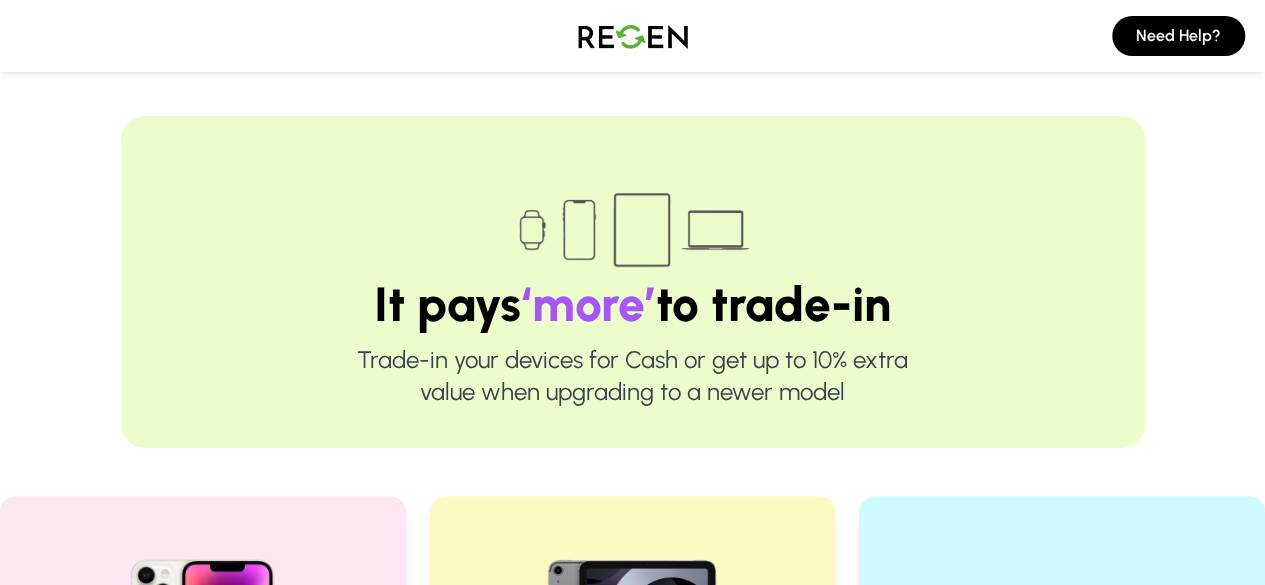click at bounding box center (633, 36) 